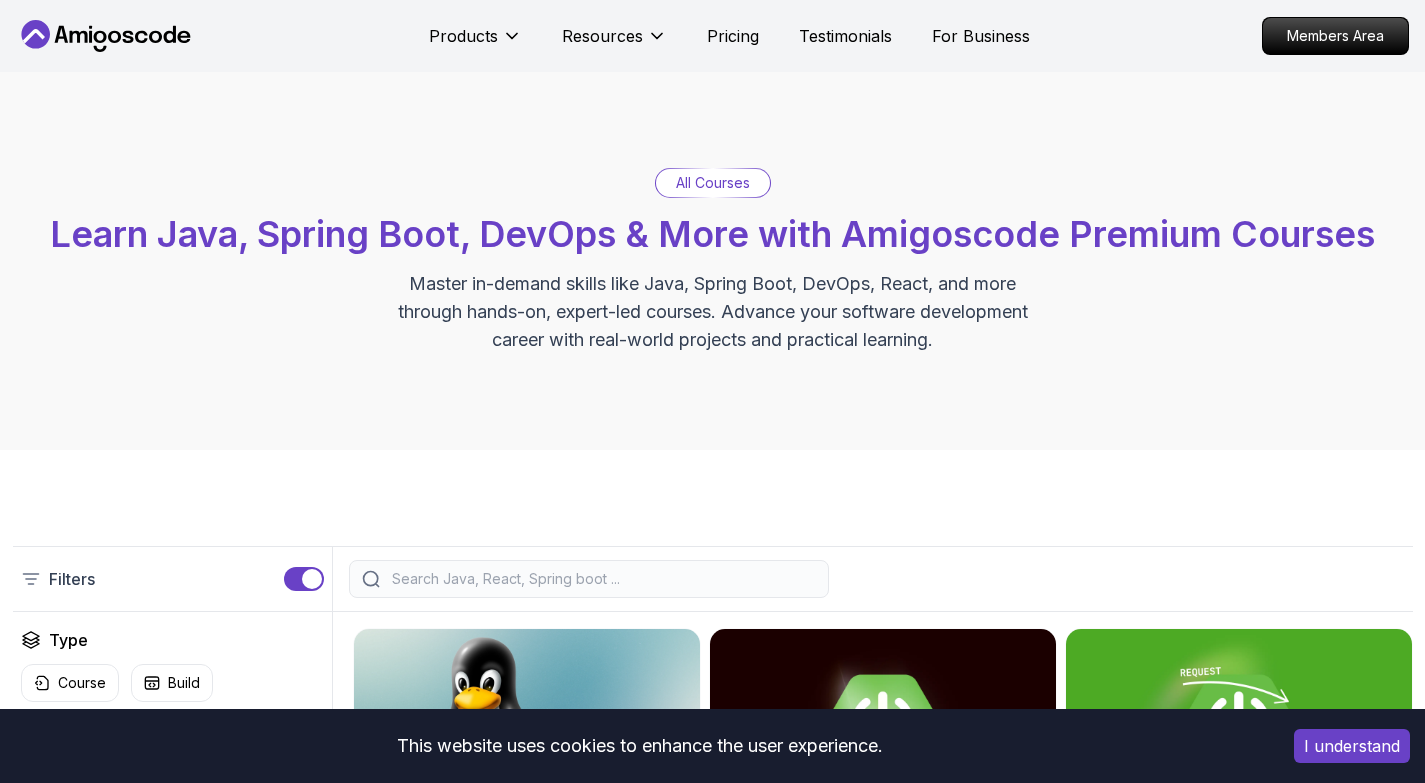 scroll, scrollTop: 0, scrollLeft: 0, axis: both 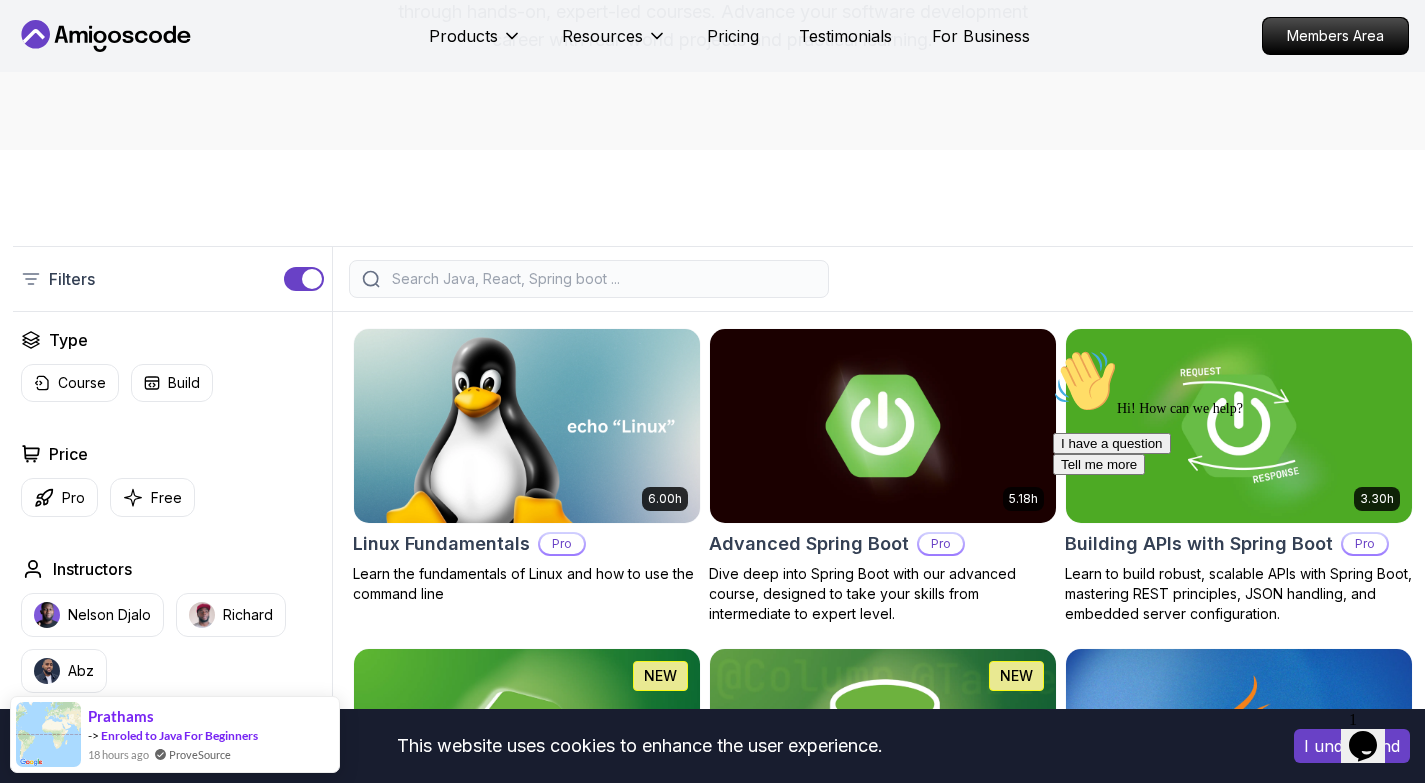 click on "Opens Chat This icon Opens the chat window." at bounding box center [1363, 746] 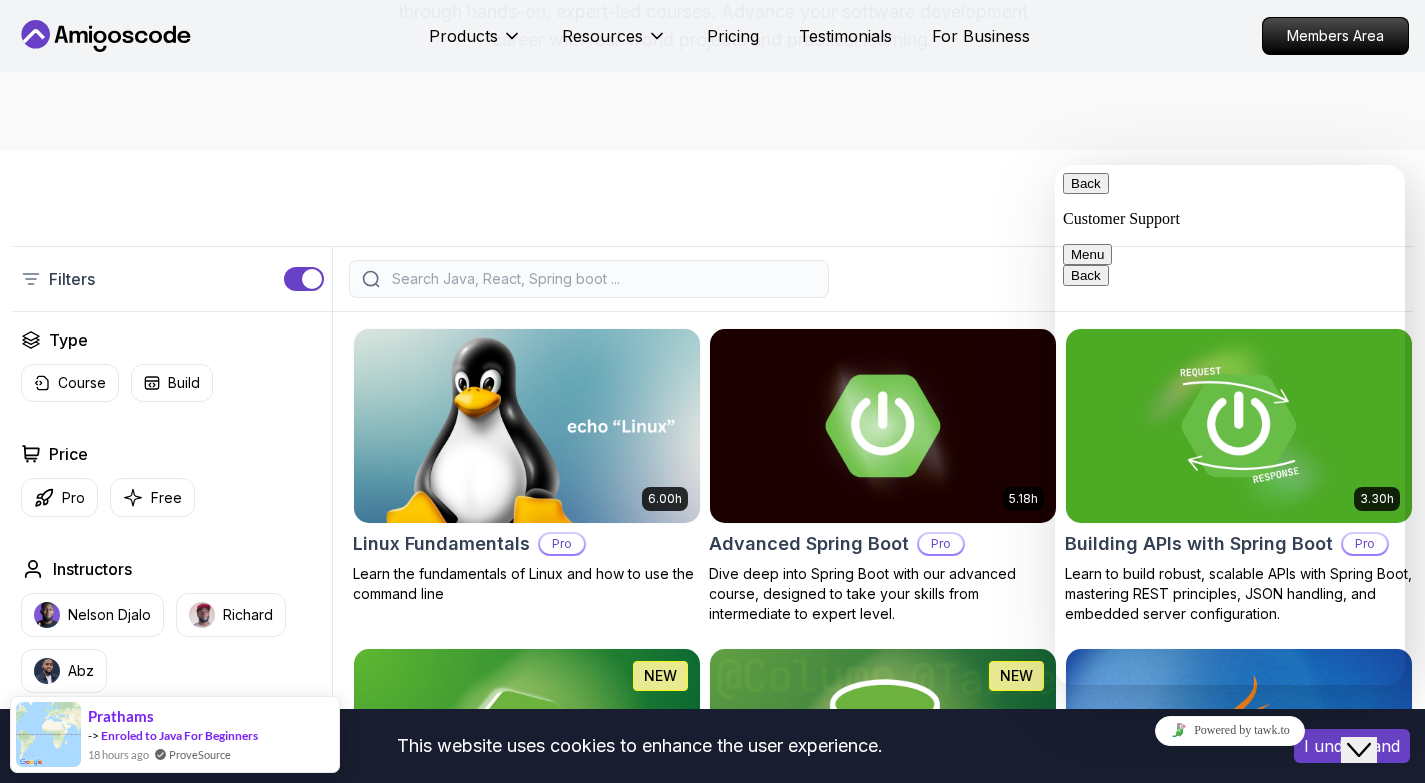 click on "Filters Filters Type Course Build Price Pro Free Instructors Nelson Djalo Richard Abz Duration 0-1 Hour 1-3 Hours +3 Hours Track Front End Back End Dev Ops Full Stack Level Junior Mid-level Senior 6.00h Linux Fundamentals Pro Learn the fundamentals of Linux and how to use the command line 5.18h Advanced Spring Boot Pro Dive deep into Spring Boot with our advanced course, designed to take your skills from intermediate to expert level. 3.30h Building APIs with Spring Boot Pro Learn to build robust, scalable APIs with Spring Boot, mastering REST principles, JSON handling, and embedded server configuration. 1.67h NEW Spring Boot for Beginners Build a CRUD API with Spring Boot and PostgreSQL database using Spring Data JPA and Spring AI 6.65h NEW Spring Data JPA Pro Master database management, advanced querying, and expert data handling with ease 2.41h Java for Beginners Beginner-friendly Java course for essential programming skills and application development 9.18h Java for Developers Pro 54m Maven Essentials Pro" at bounding box center [712, 2833] 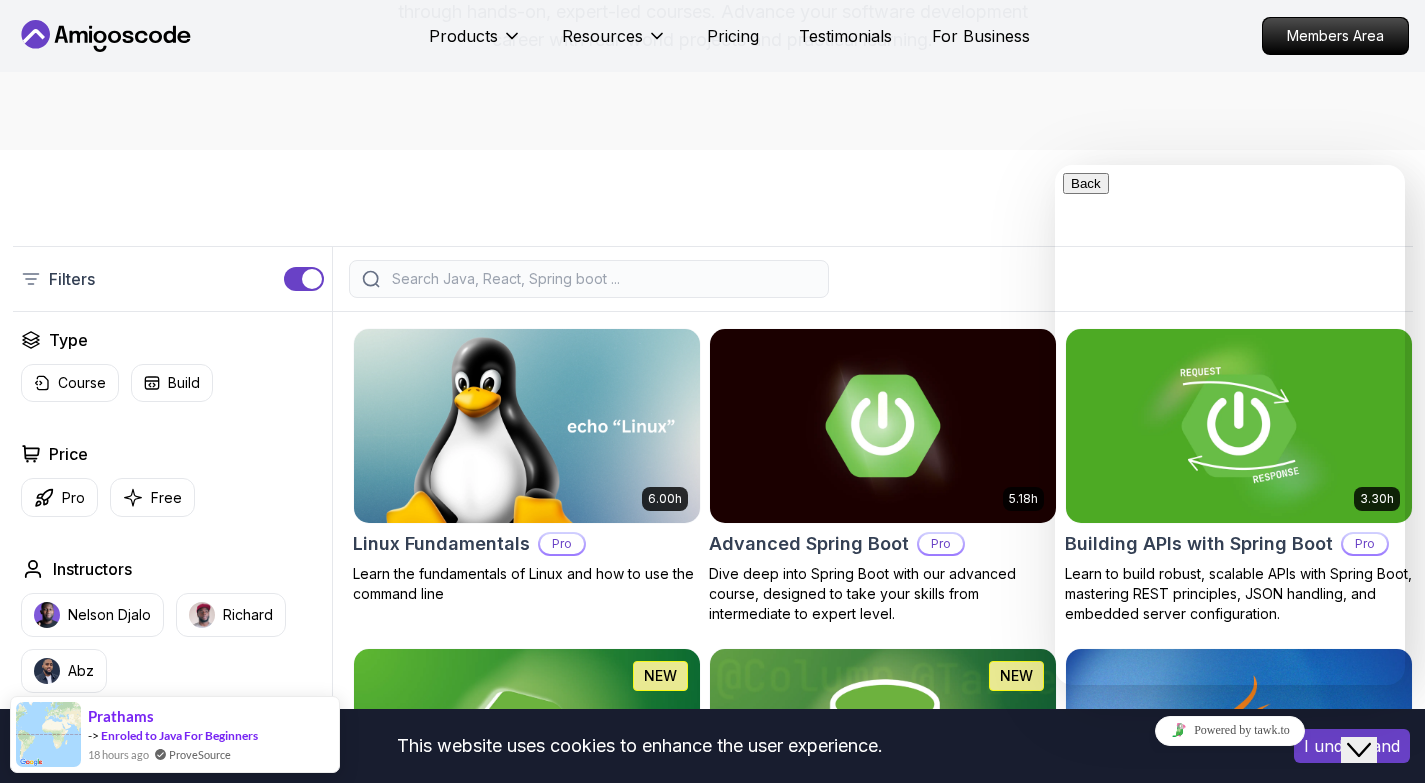 click on "Filters Filters Type Course Build Price Pro Free Instructors Nelson Djalo Richard Abz Duration 0-1 Hour 1-3 Hours +3 Hours Track Front End Back End Dev Ops Full Stack Level Junior Mid-level Senior 6.00h Linux Fundamentals Pro Learn the fundamentals of Linux and how to use the command line 5.18h Advanced Spring Boot Pro Dive deep into Spring Boot with our advanced course, designed to take your skills from intermediate to expert level. 3.30h Building APIs with Spring Boot Pro Learn to build robust, scalable APIs with Spring Boot, mastering REST principles, JSON handling, and embedded server configuration. 1.67h NEW Spring Boot for Beginners Build a CRUD API with Spring Boot and PostgreSQL database using Spring Data JPA and Spring AI 6.65h NEW Spring Data JPA Pro Master database management, advanced querying, and expert data handling with ease 2.41h Java for Beginners Beginner-friendly Java course for essential programming skills and application development 9.18h Java for Developers Pro 54m Maven Essentials Pro" at bounding box center [712, 2833] 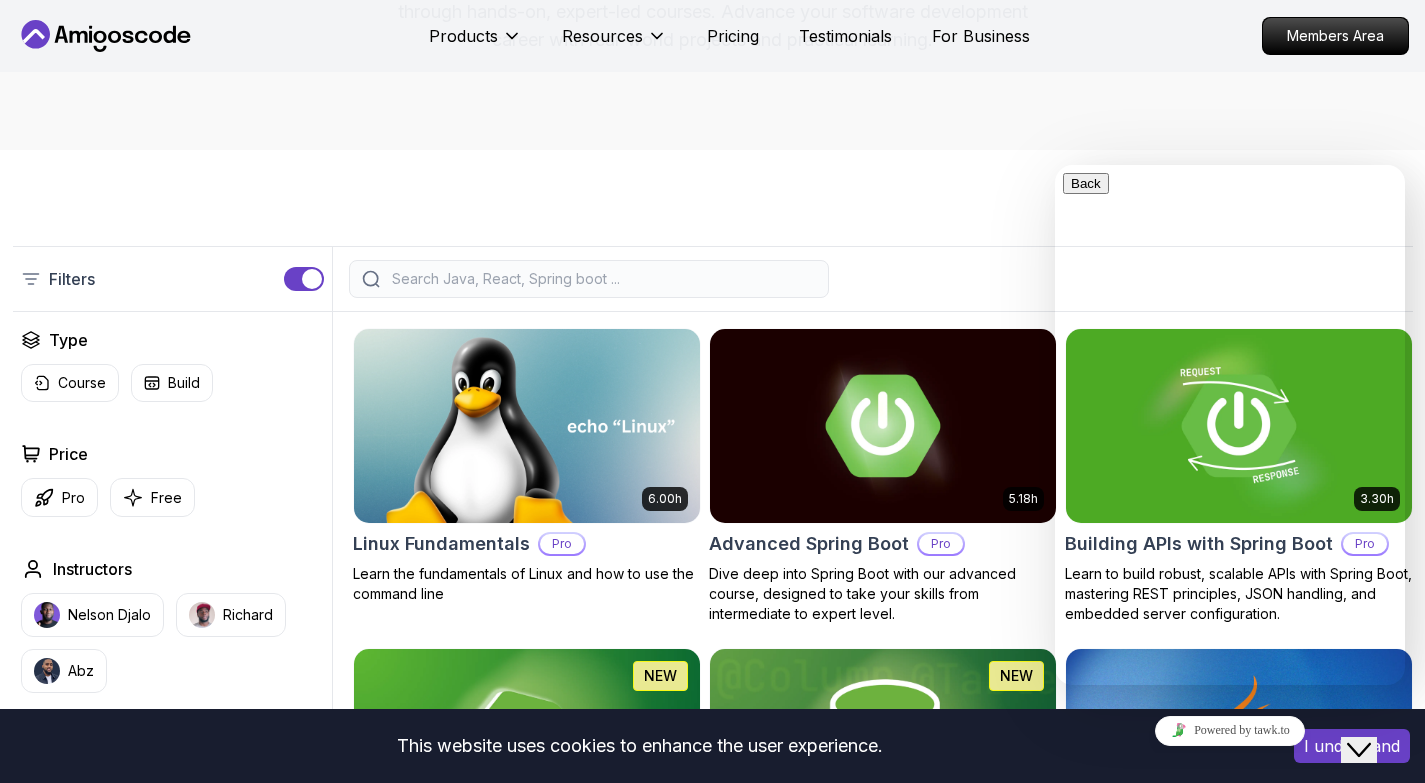 click on "Close Chat This icon closes the chat window." at bounding box center (1359, 750) 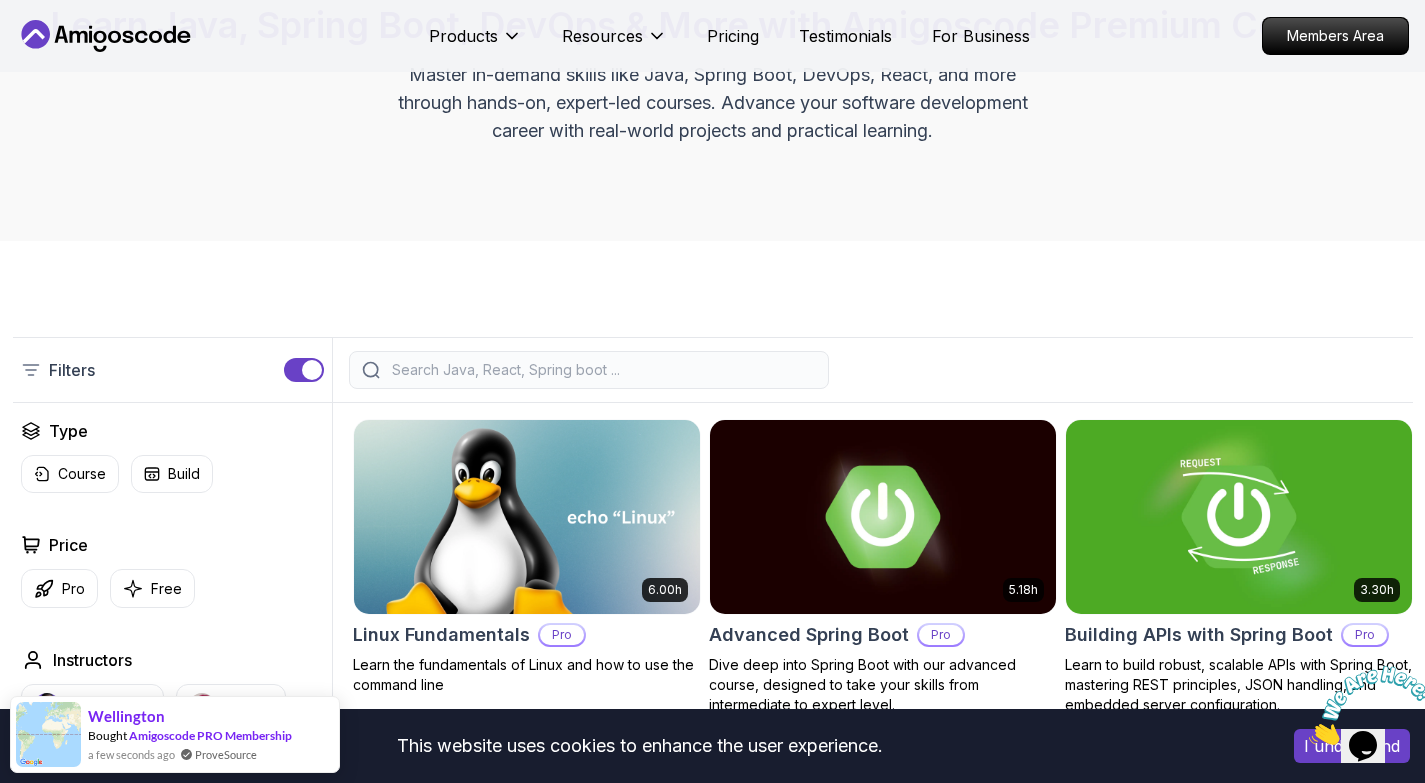 scroll, scrollTop: 200, scrollLeft: 0, axis: vertical 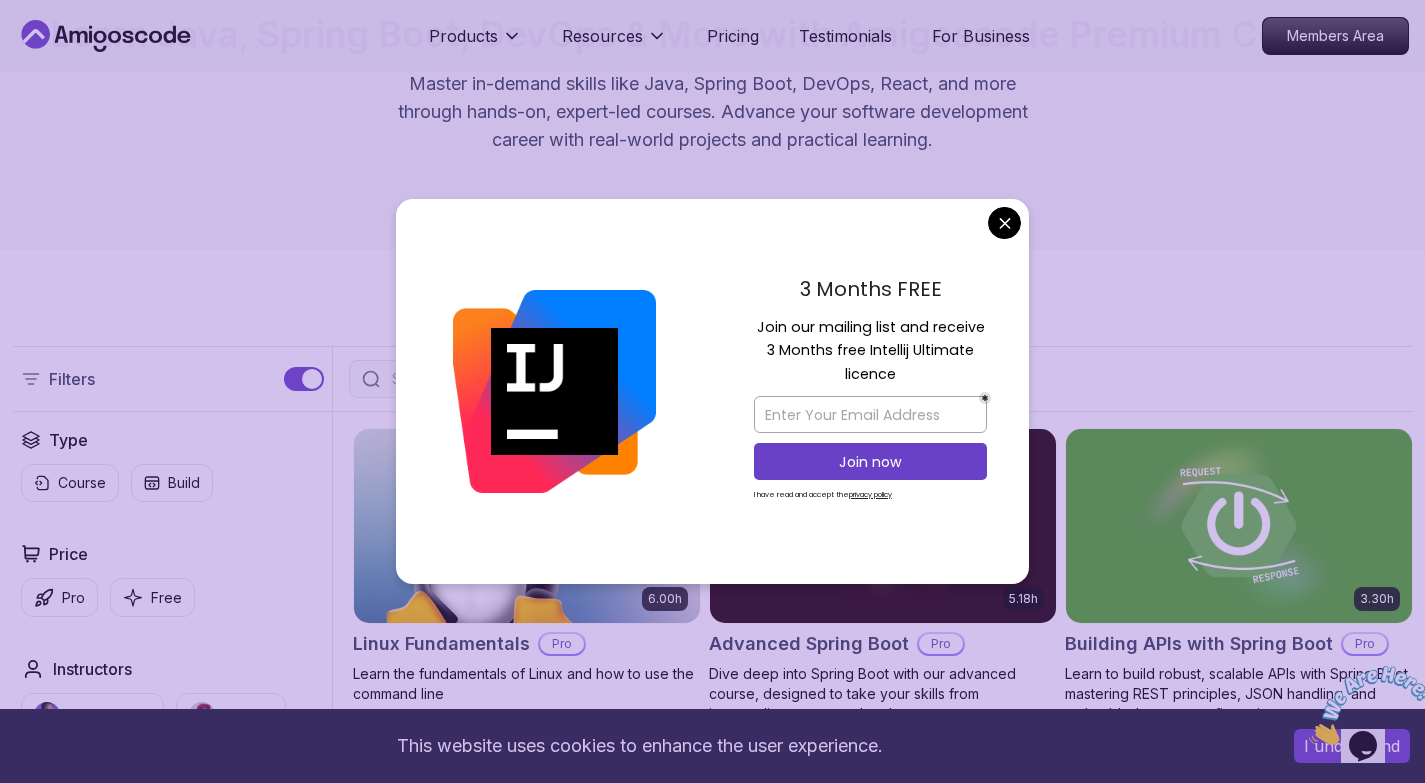 click on "This website uses cookies to enhance the user experience. I understand Products Resources Pricing Testimonials For Business Members Area Products Resources Pricing Testimonials For Business Members Area All Courses Learn Java, Spring Boot, DevOps & More with Amigoscode Premium Courses Master in-demand skills like Java, Spring Boot, DevOps, React, and more through hands-on, expert-led courses. Advance your software development career with real-world projects and practical learning. Filters Filters Type Course Build Price Pro Free Instructors Nelson Djalo Richard Abz Duration 0-1 Hour 1-3 Hours +3 Hours Track Front End Back End Dev Ops Full Stack Level Junior Mid-level Senior 6.00h Linux Fundamentals Pro Learn the fundamentals of Linux and how to use the command line 5.18h Advanced Spring Boot Pro Dive deep into Spring Boot with our advanced course, designed to take your skills from intermediate to expert level. 3.30h Building APIs with Spring Boot Pro 1.67h NEW Spring Boot for Beginners 6.65h NEW Pro 2.41h Pro" at bounding box center [712, 3195] 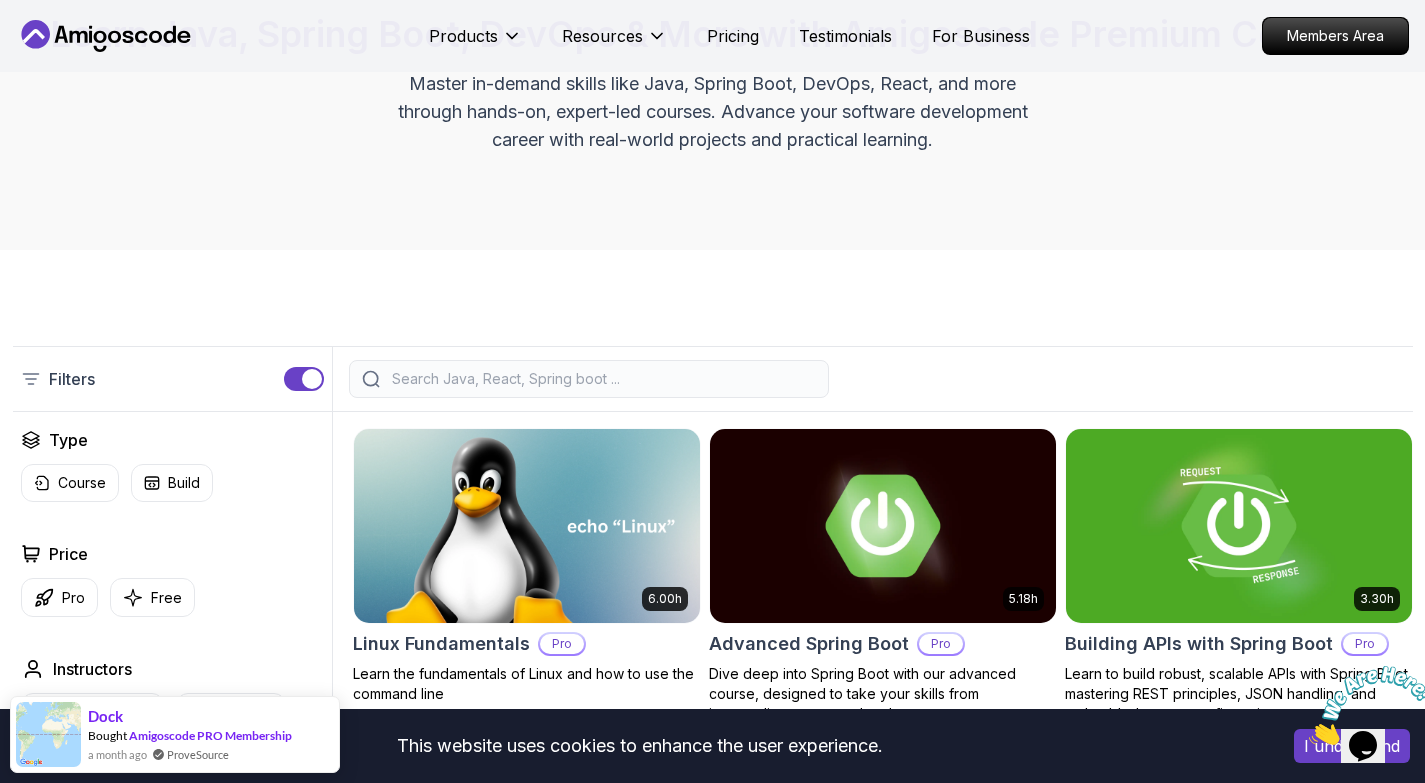 click at bounding box center (602, 379) 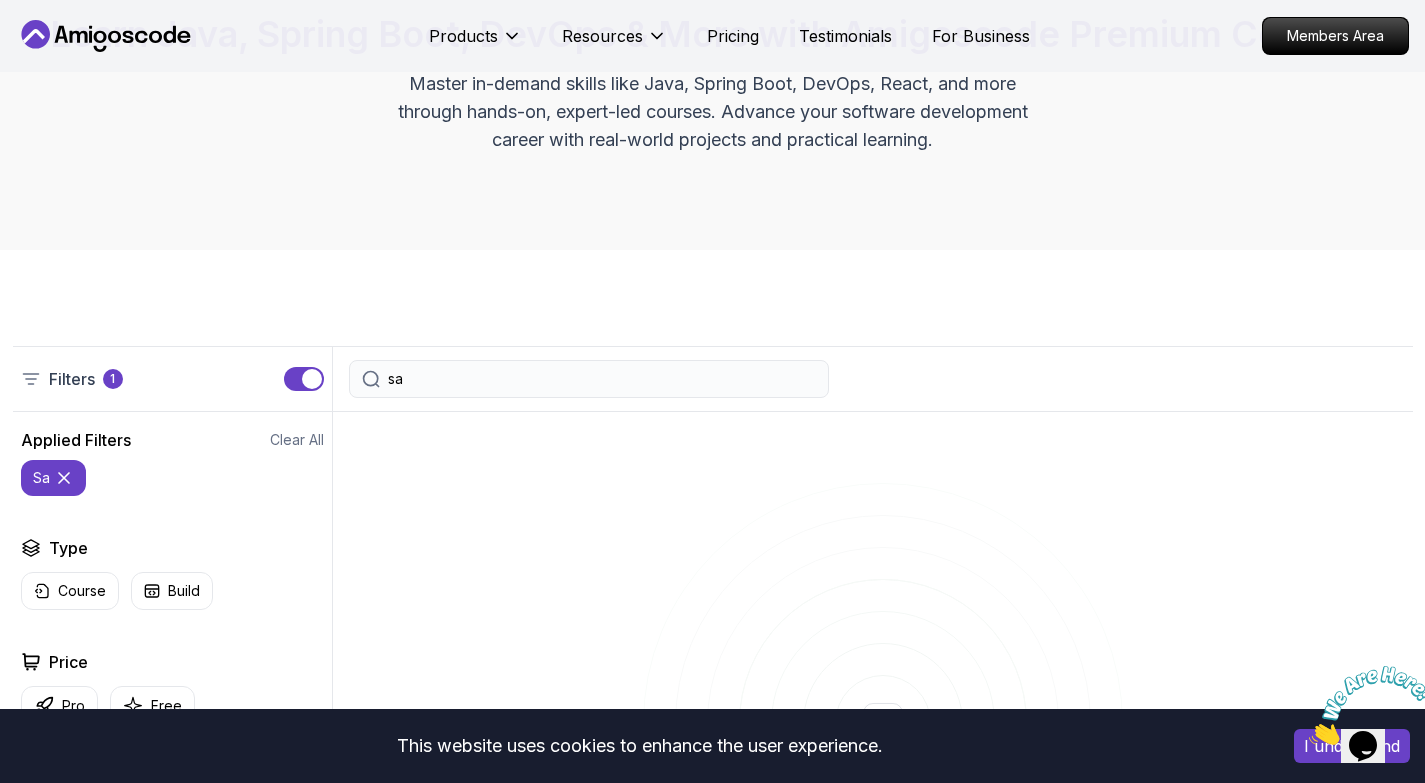 type on "s" 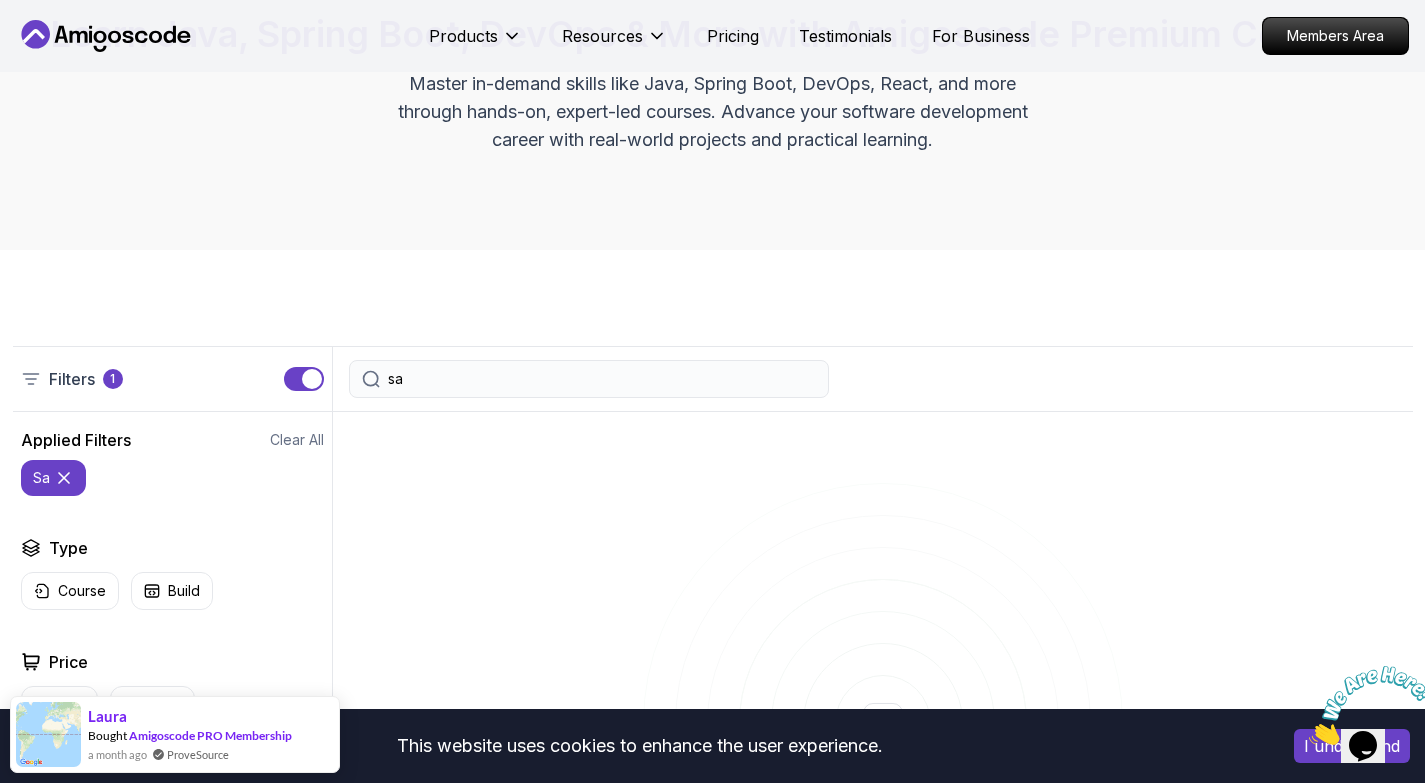 type on "s" 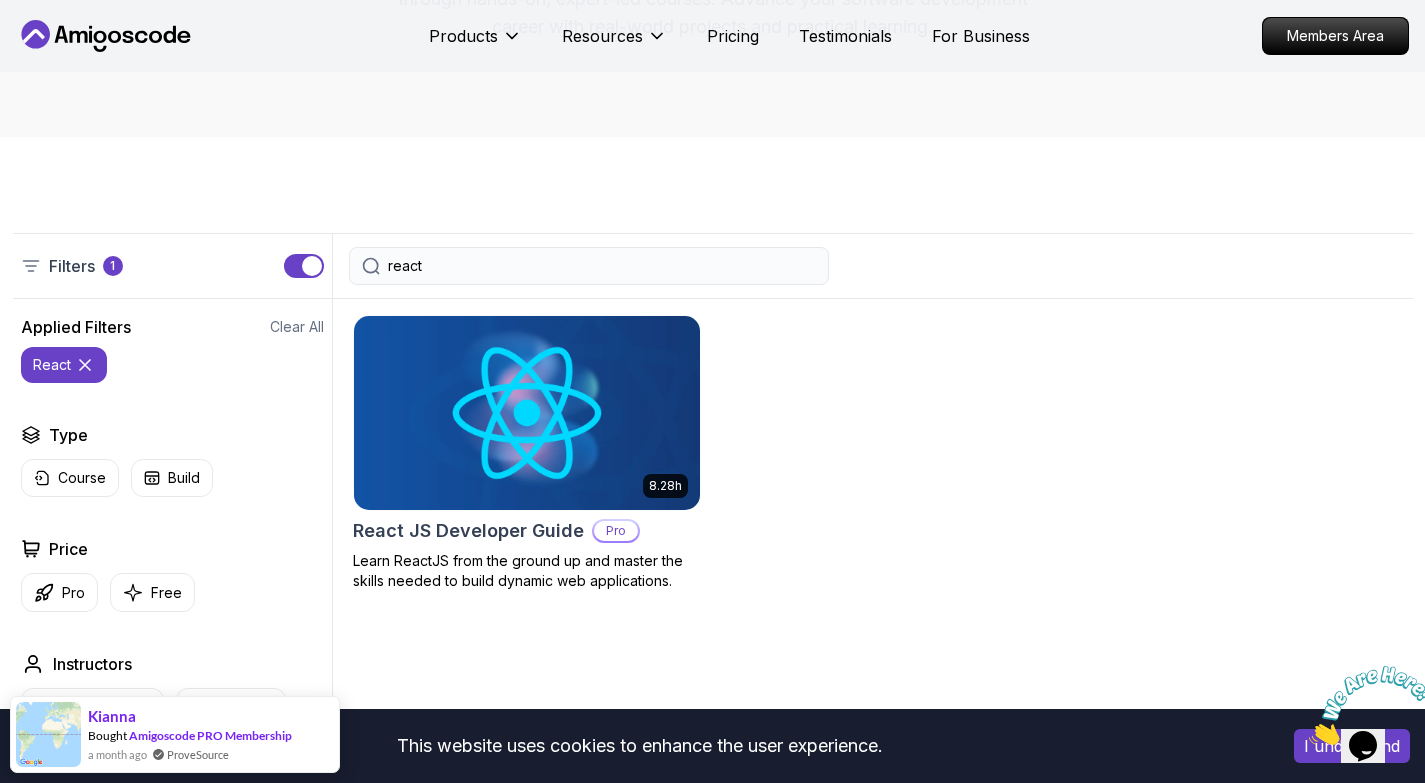 scroll, scrollTop: 300, scrollLeft: 0, axis: vertical 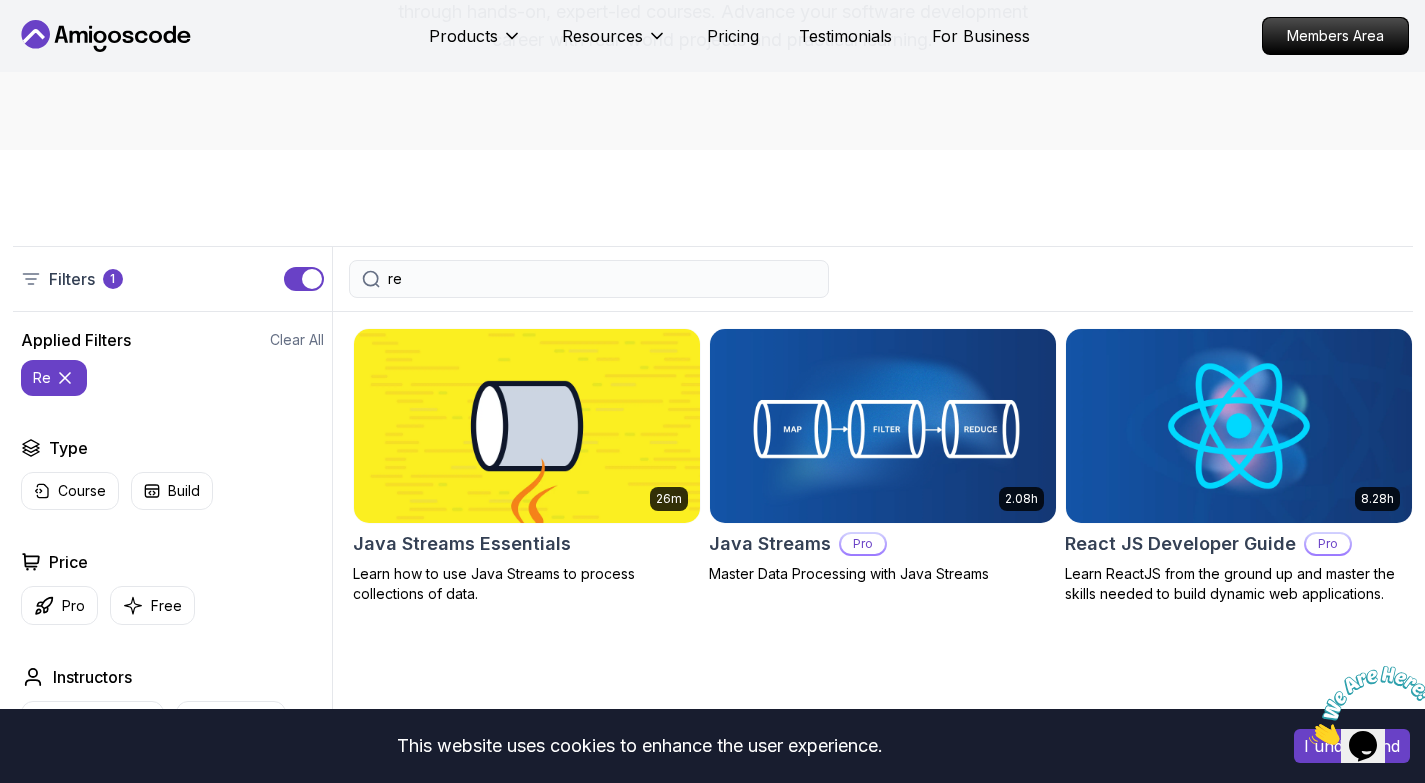 type on "r" 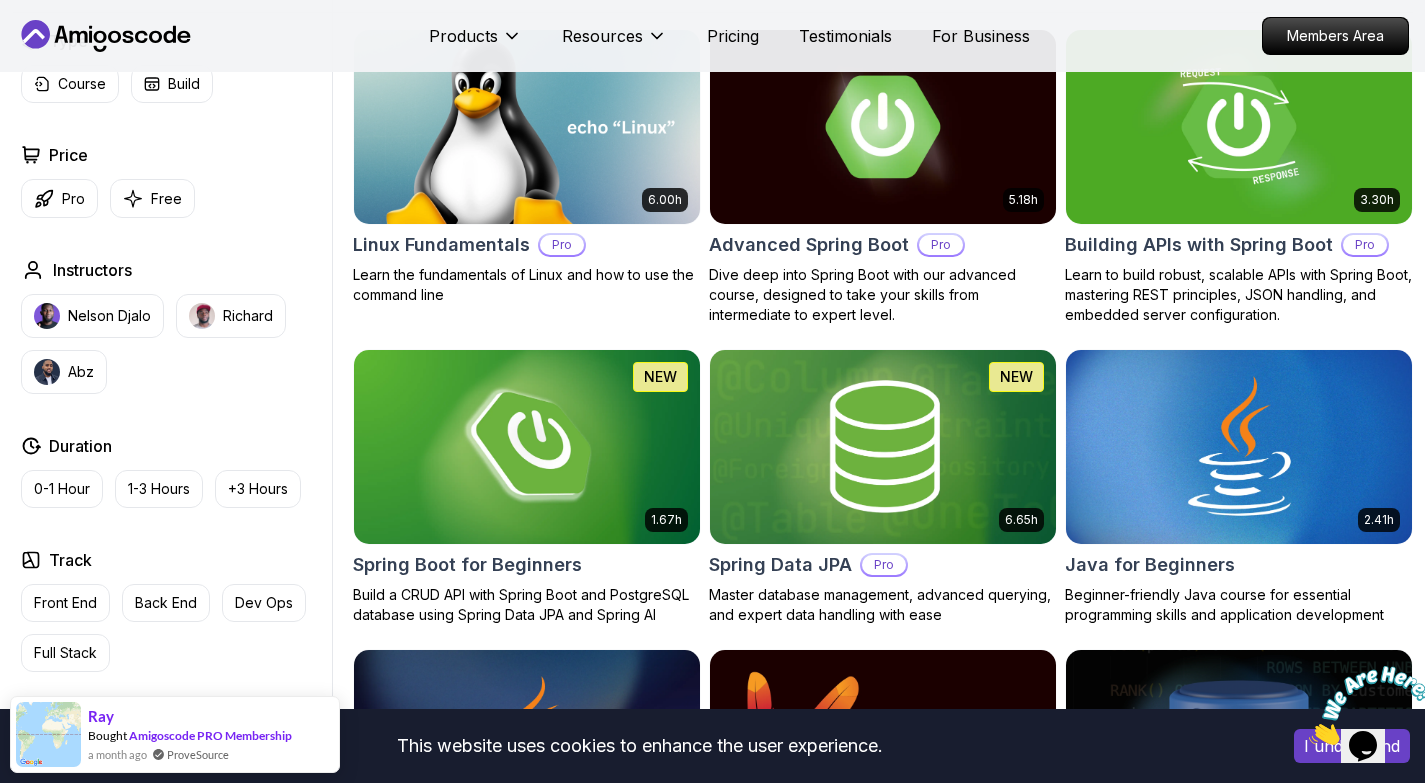 scroll, scrollTop: 600, scrollLeft: 0, axis: vertical 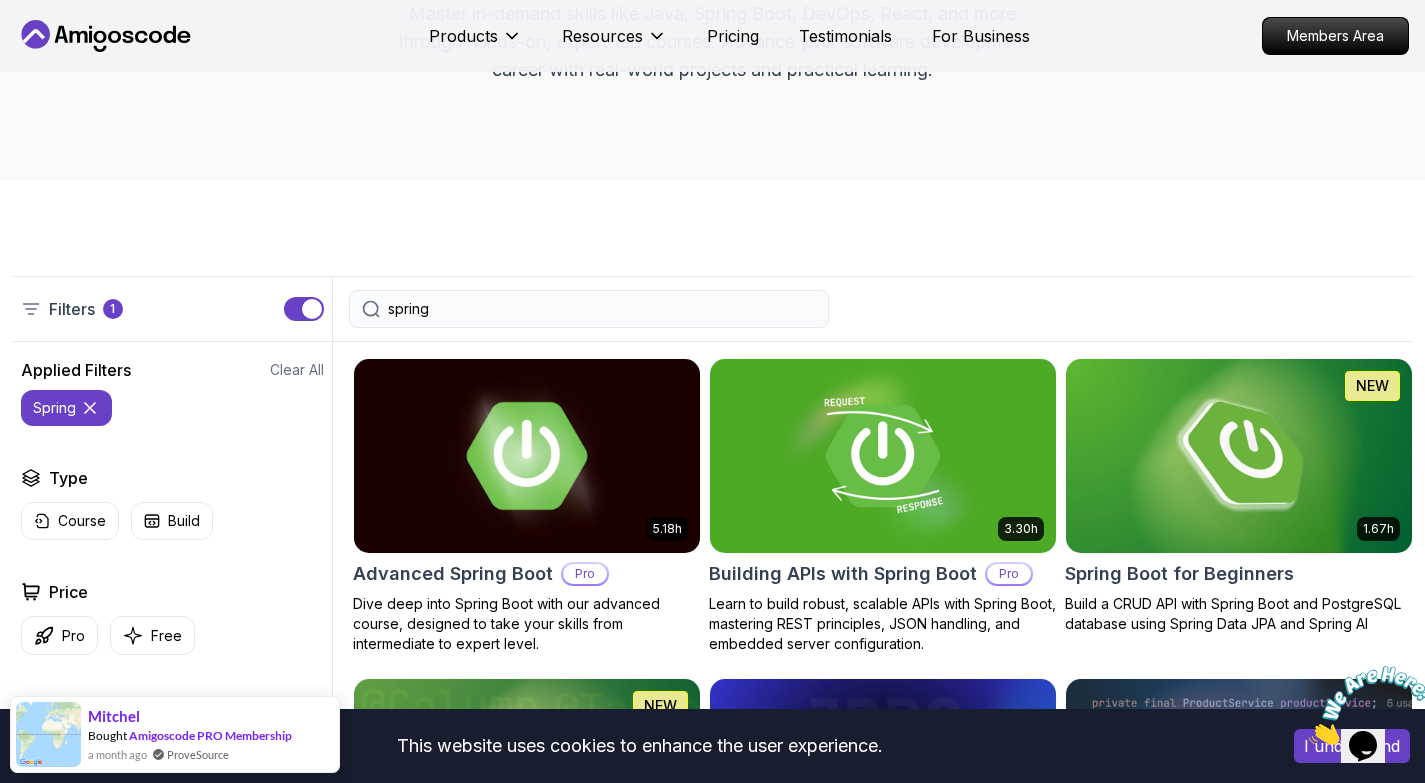 type on "spring" 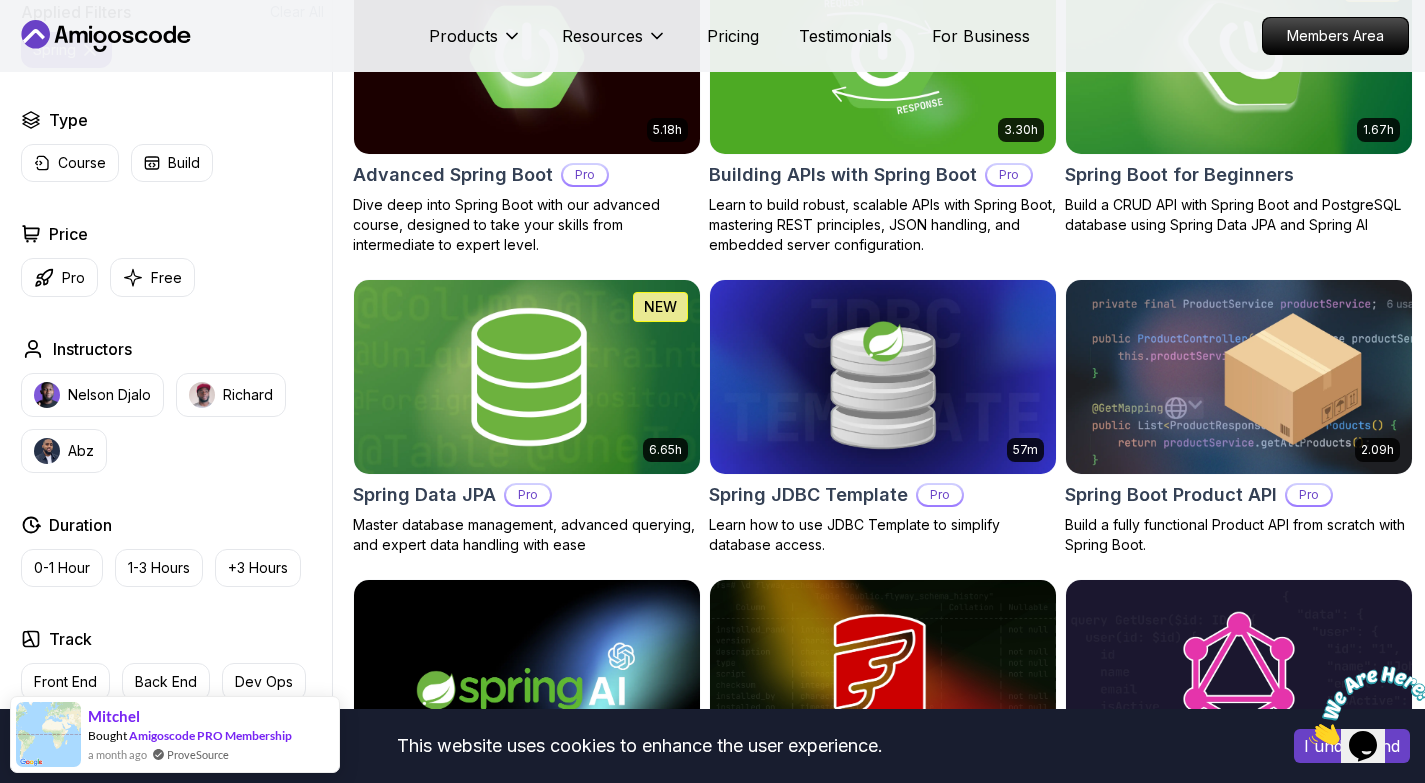 scroll, scrollTop: 670, scrollLeft: 0, axis: vertical 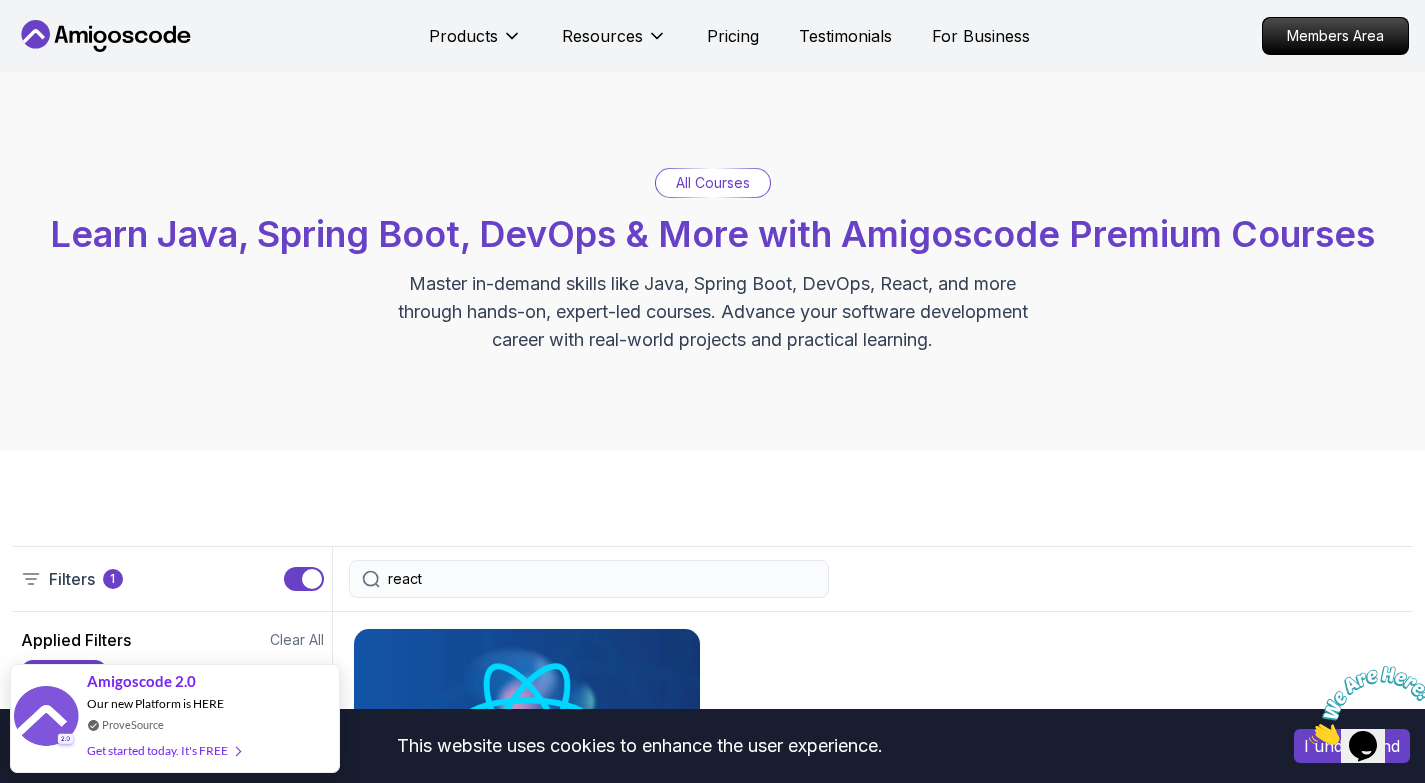 type on "react" 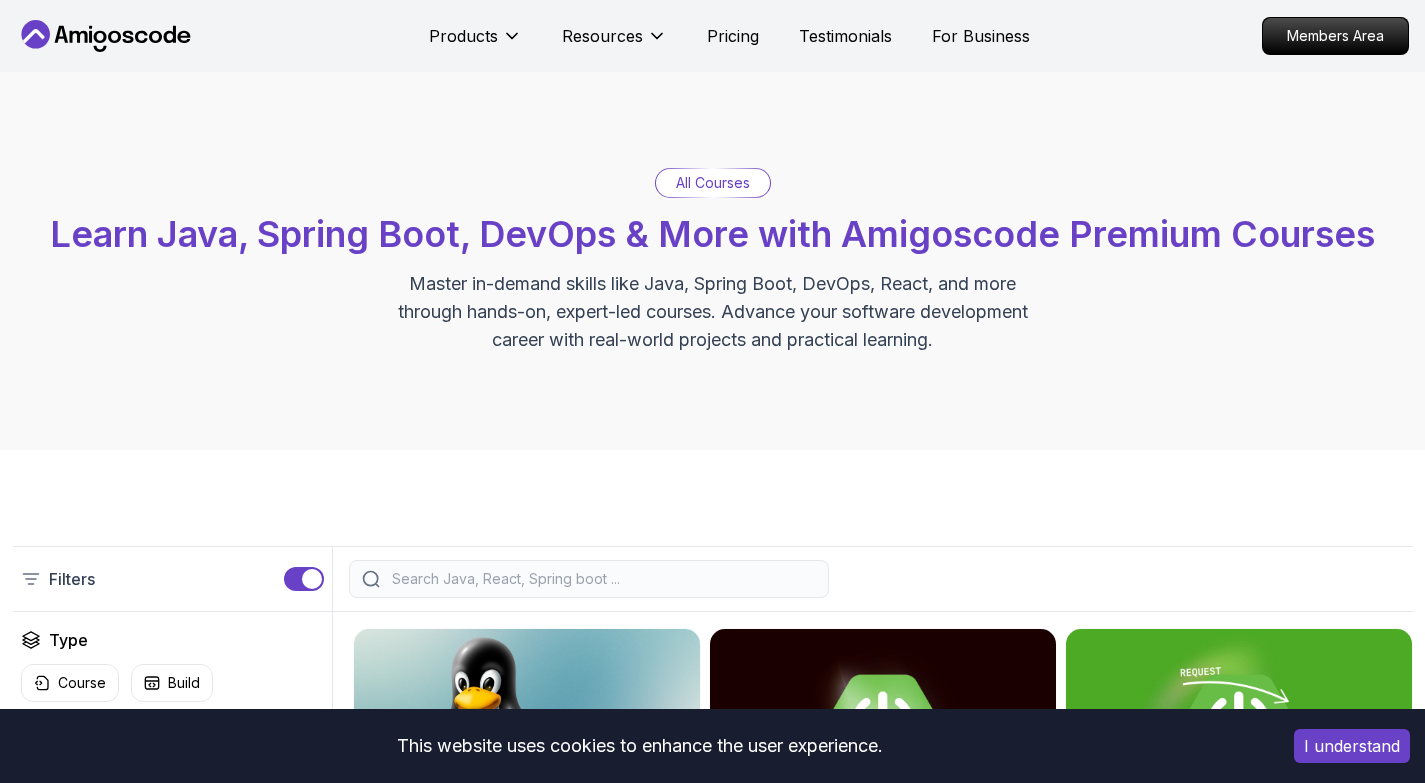 scroll, scrollTop: 0, scrollLeft: 0, axis: both 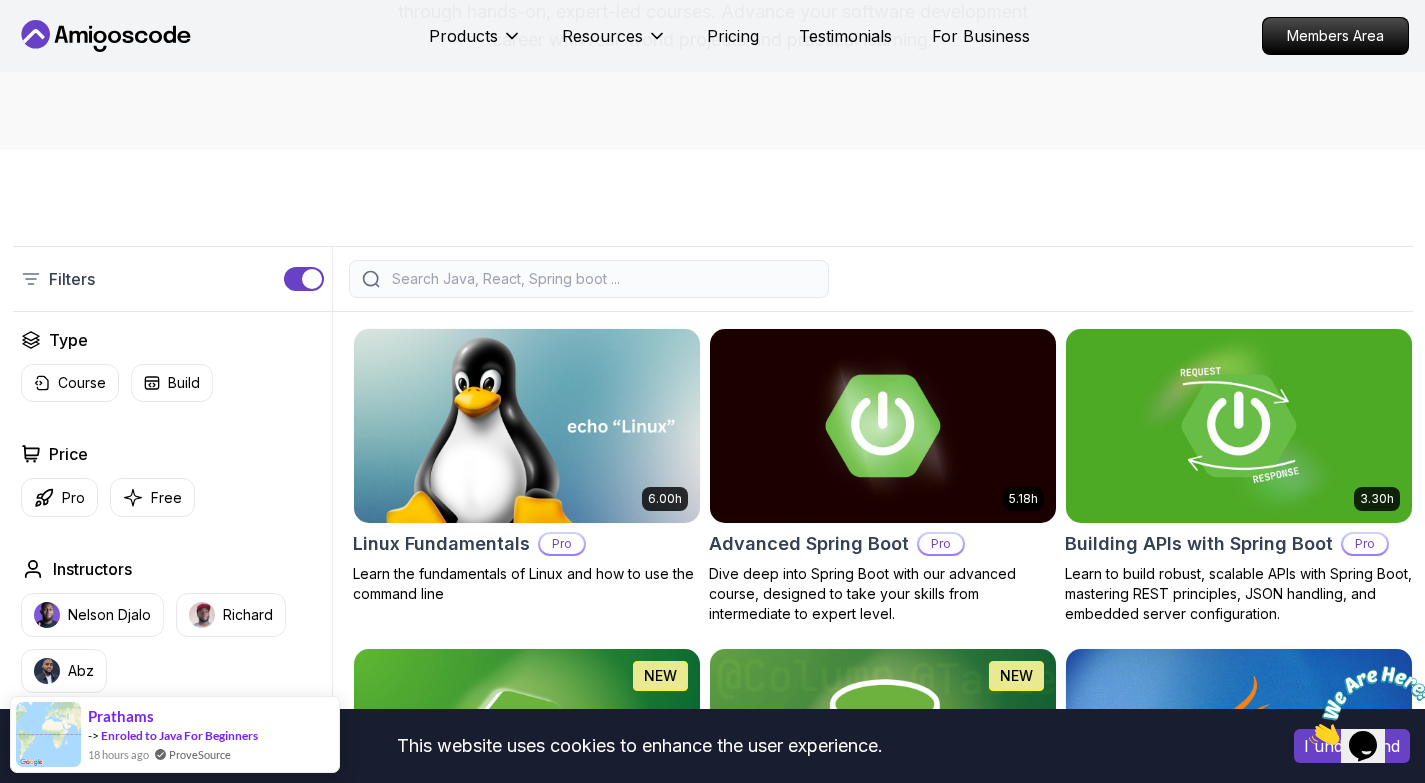 click 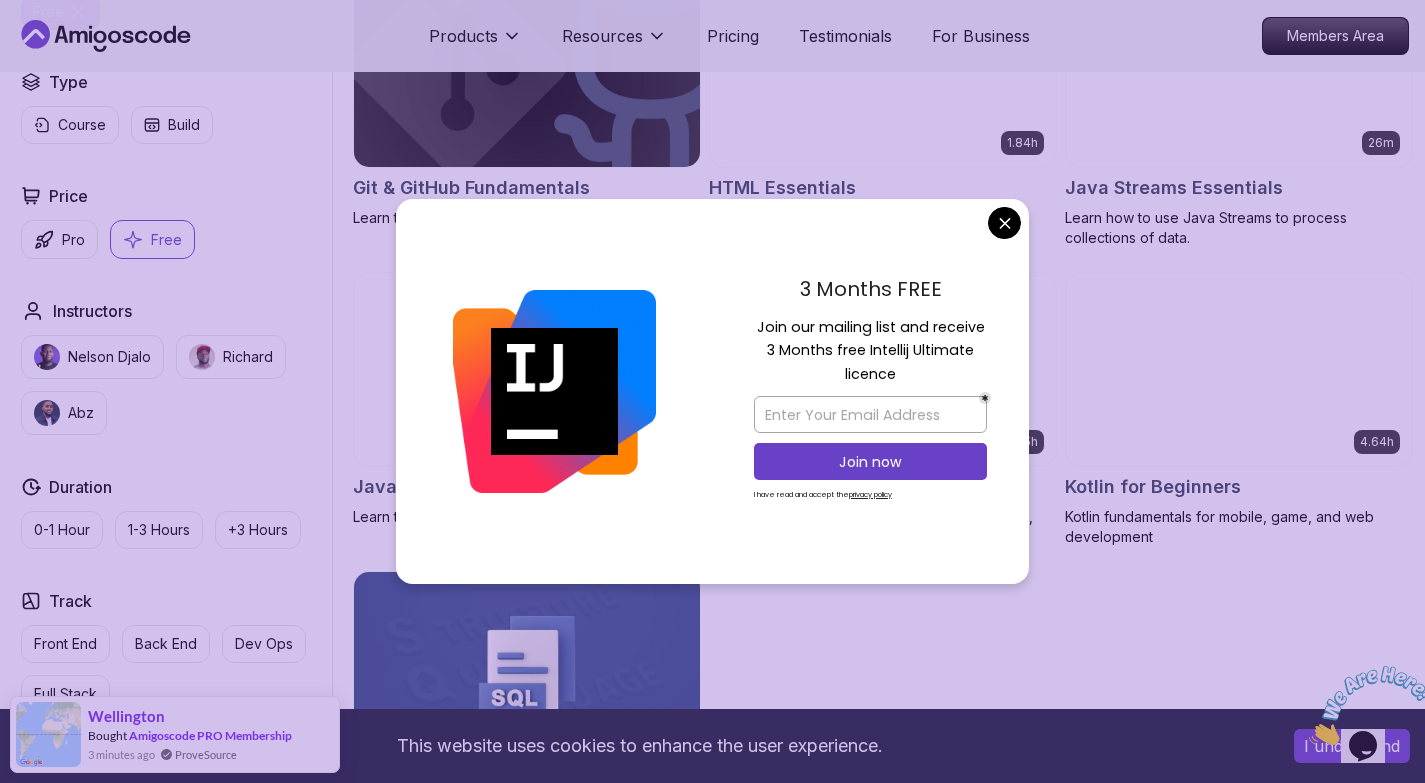 scroll, scrollTop: 1000, scrollLeft: 0, axis: vertical 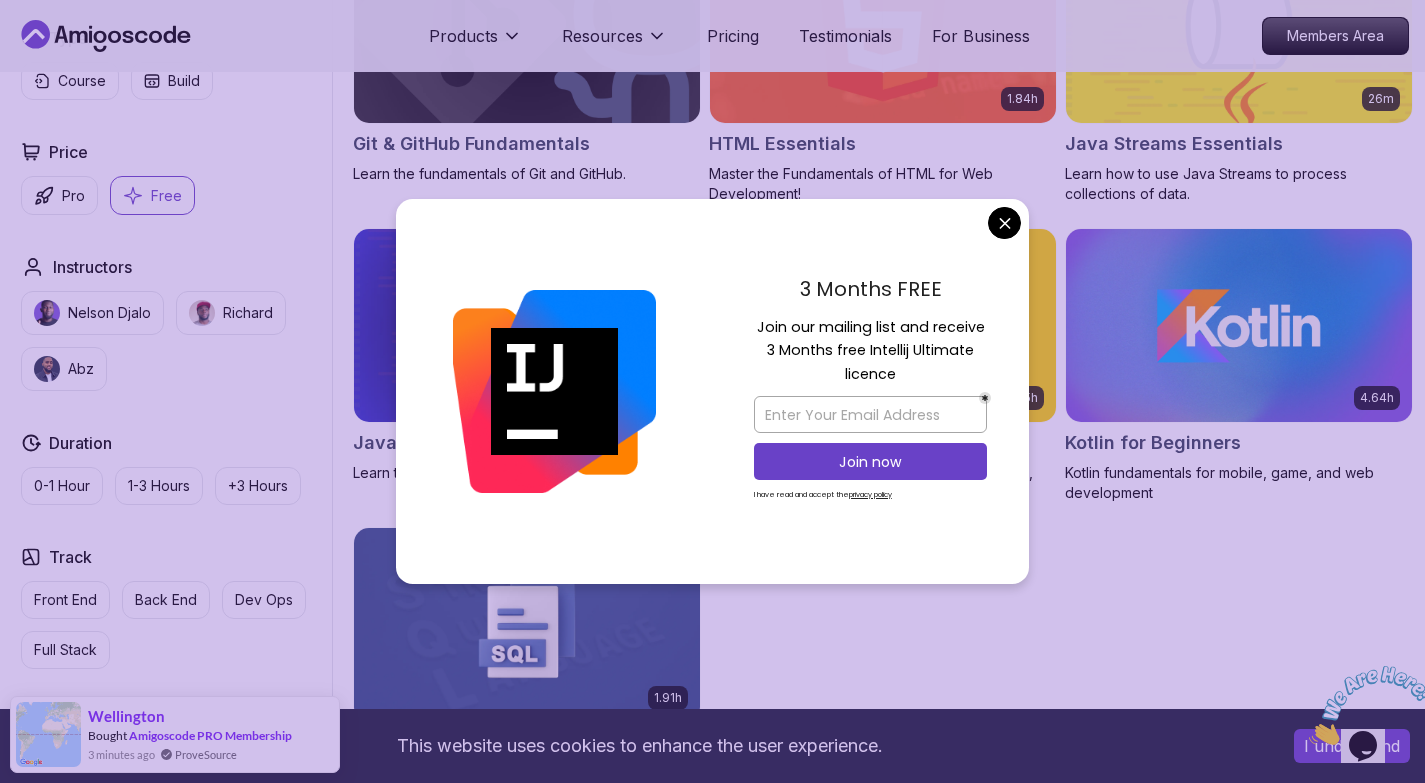 click on "This website uses cookies to enhance the user experience. I understand Products Resources Pricing Testimonials For Business Members Area Products Resources Pricing Testimonials For Business Members Area All Courses Learn Java, Spring Boot, DevOps & More with Amigoscode Premium Courses Master in-demand skills like Java, Spring Boot, DevOps, React, and more through hands-on, expert-led courses. Advance your software development career with real-world projects and practical learning. Filters 1 Filters 1 Applied Filters Clear All free Type Course Build Price Pro Free Instructors Nelson Djalo Richard Abz Duration 0-1 Hour 1-3 Hours +3 Hours Track Front End Back End Dev Ops Full Stack Level Junior Mid-level Senior 1.67h NEW Spring Boot for Beginners Build a CRUD API with Spring Boot and PostgreSQL database using Spring Data JPA and Spring AI 2.41h Java for Beginners Beginner-friendly Java course for essential programming skills and application development 2.08h CSS Essentials Git & GitHub Fundamentals 1.84h 26m 38m" at bounding box center (712, 2006) 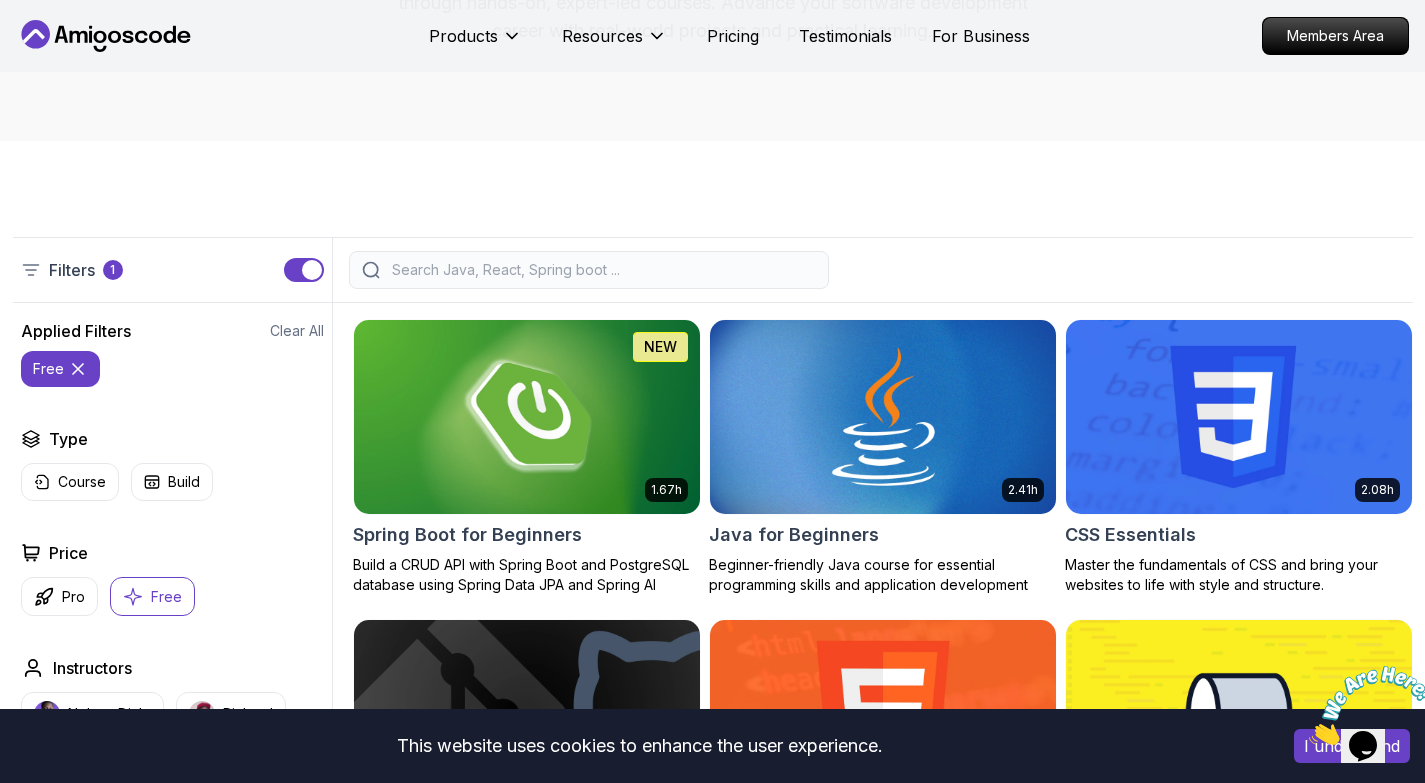 scroll, scrollTop: 300, scrollLeft: 0, axis: vertical 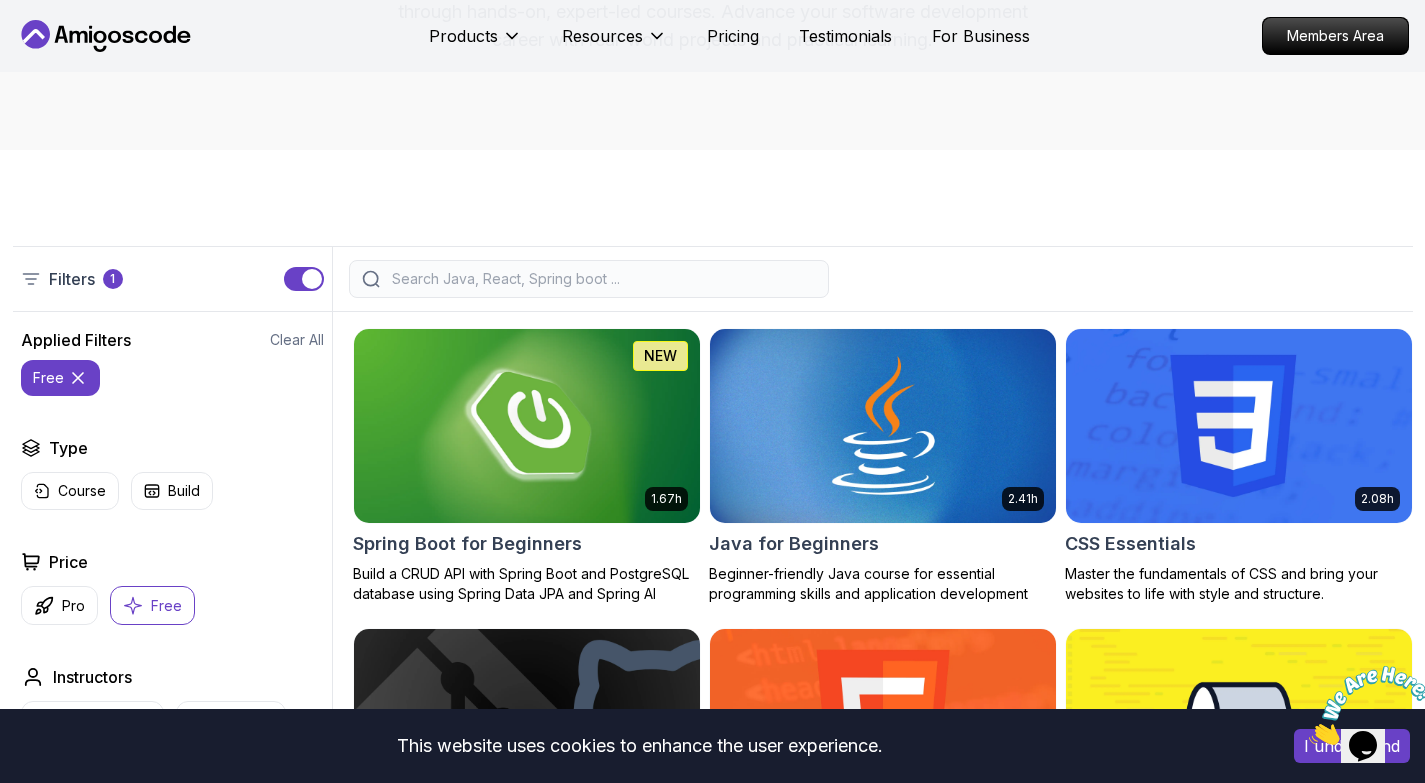 click at bounding box center (602, 279) 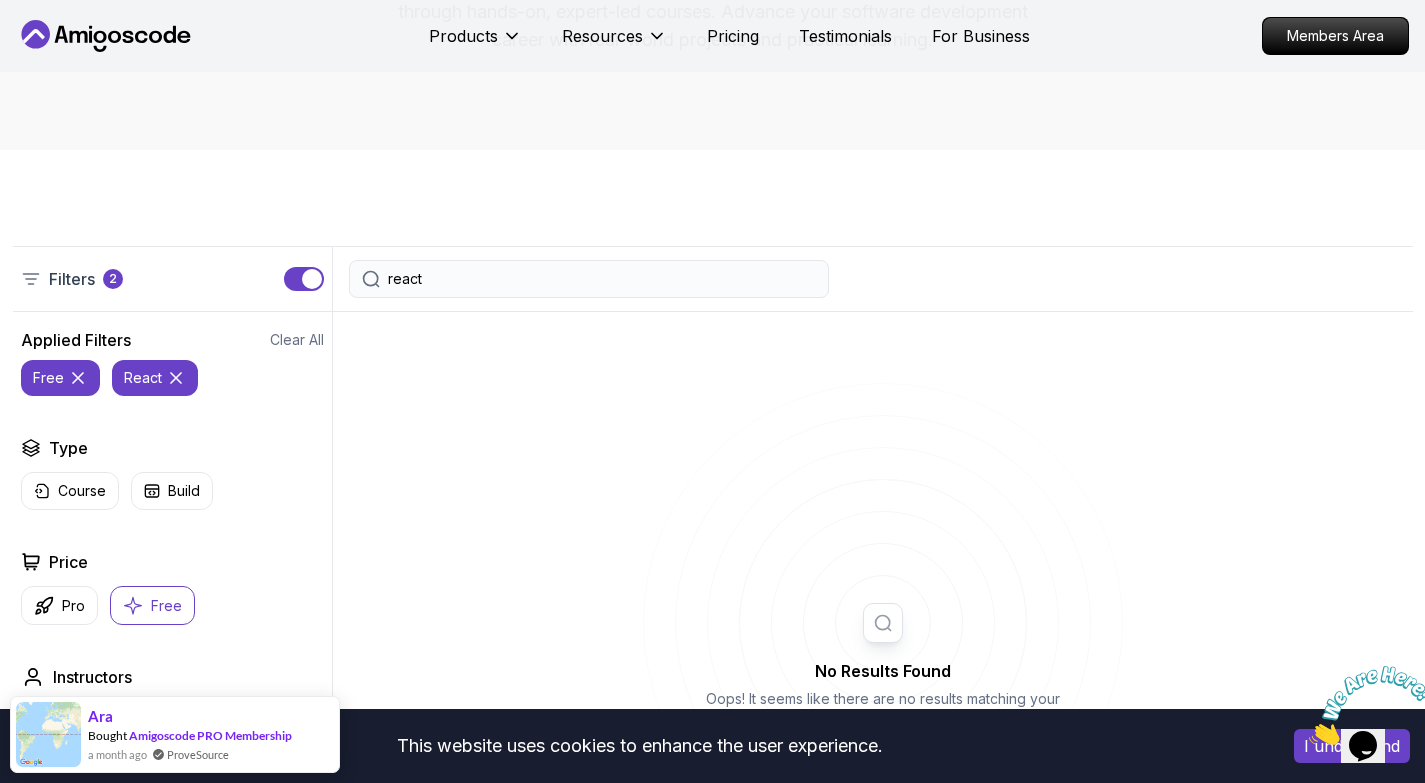 type on "react" 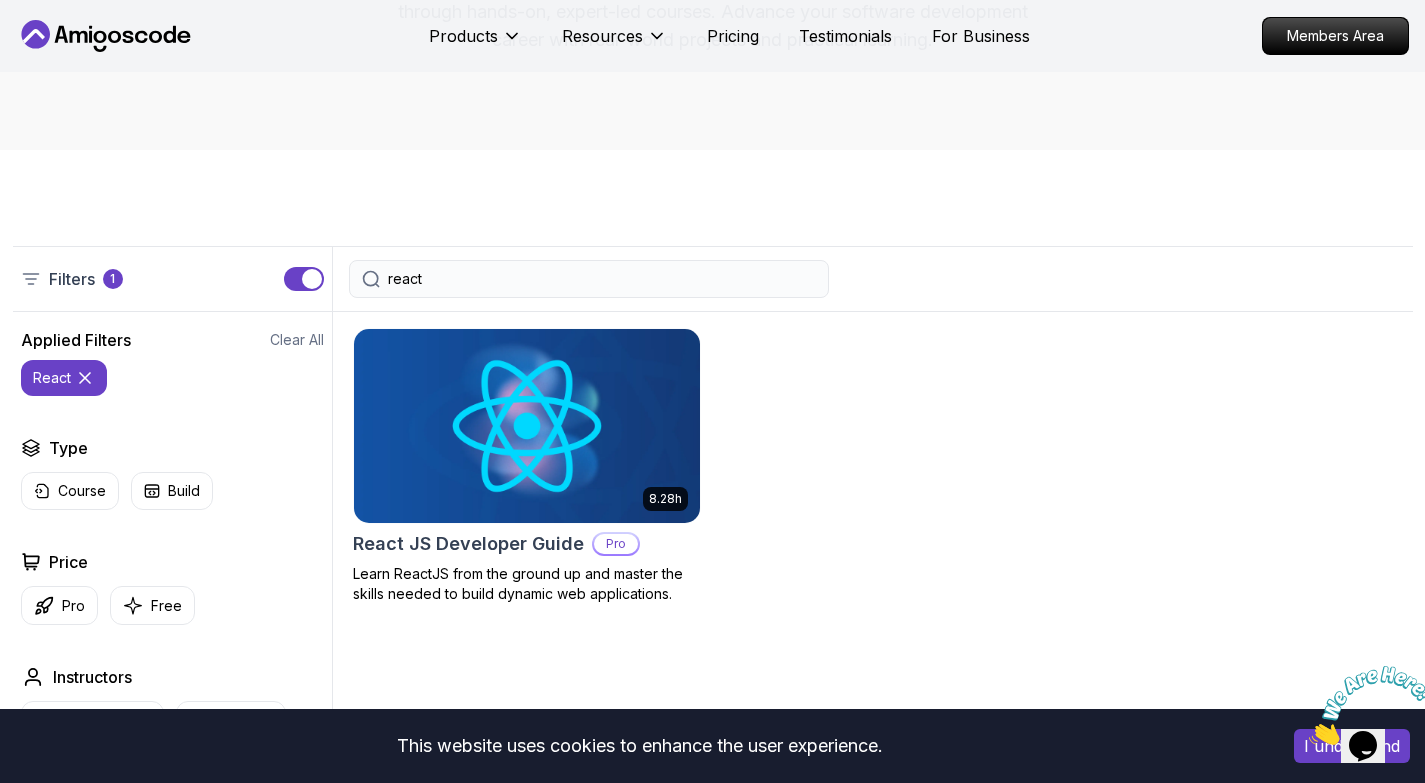 scroll, scrollTop: 500, scrollLeft: 0, axis: vertical 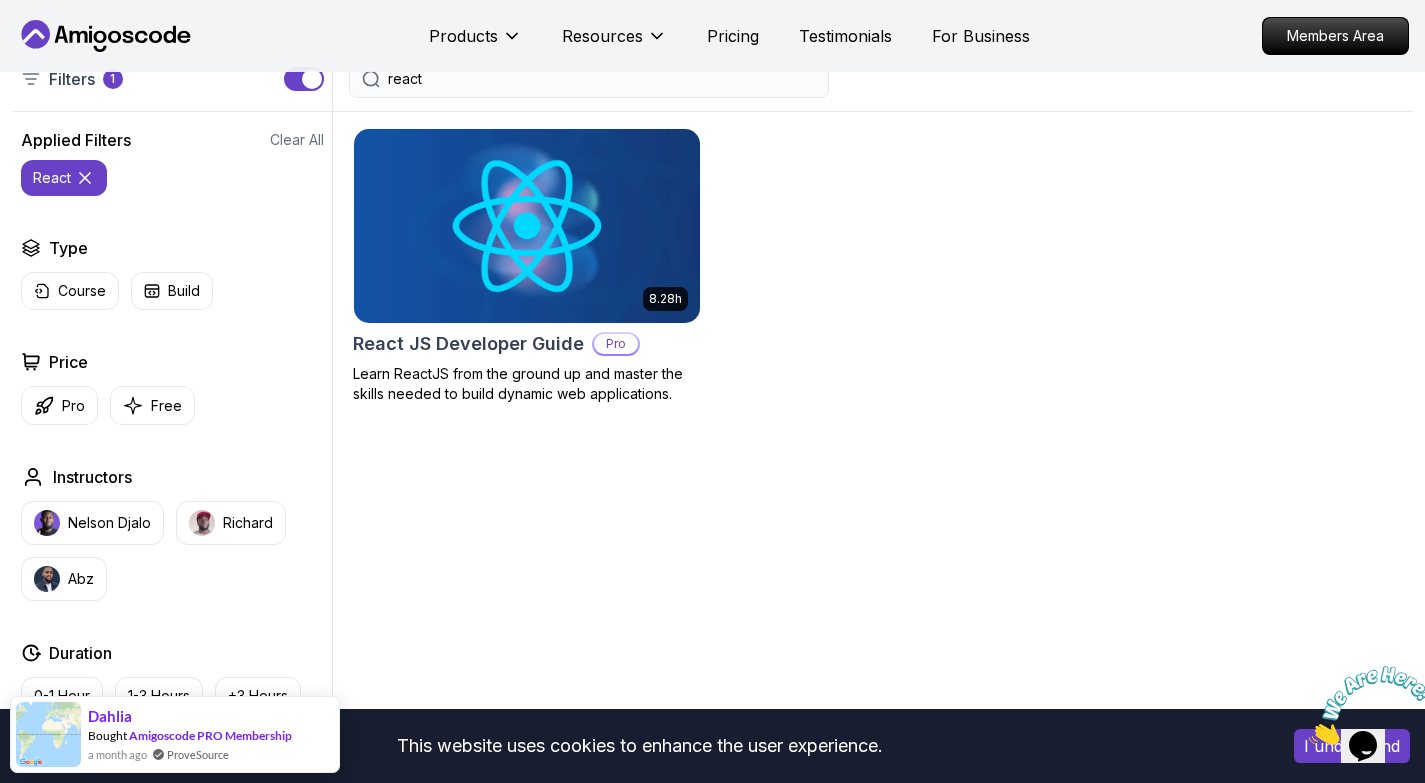 click at bounding box center [526, 225] 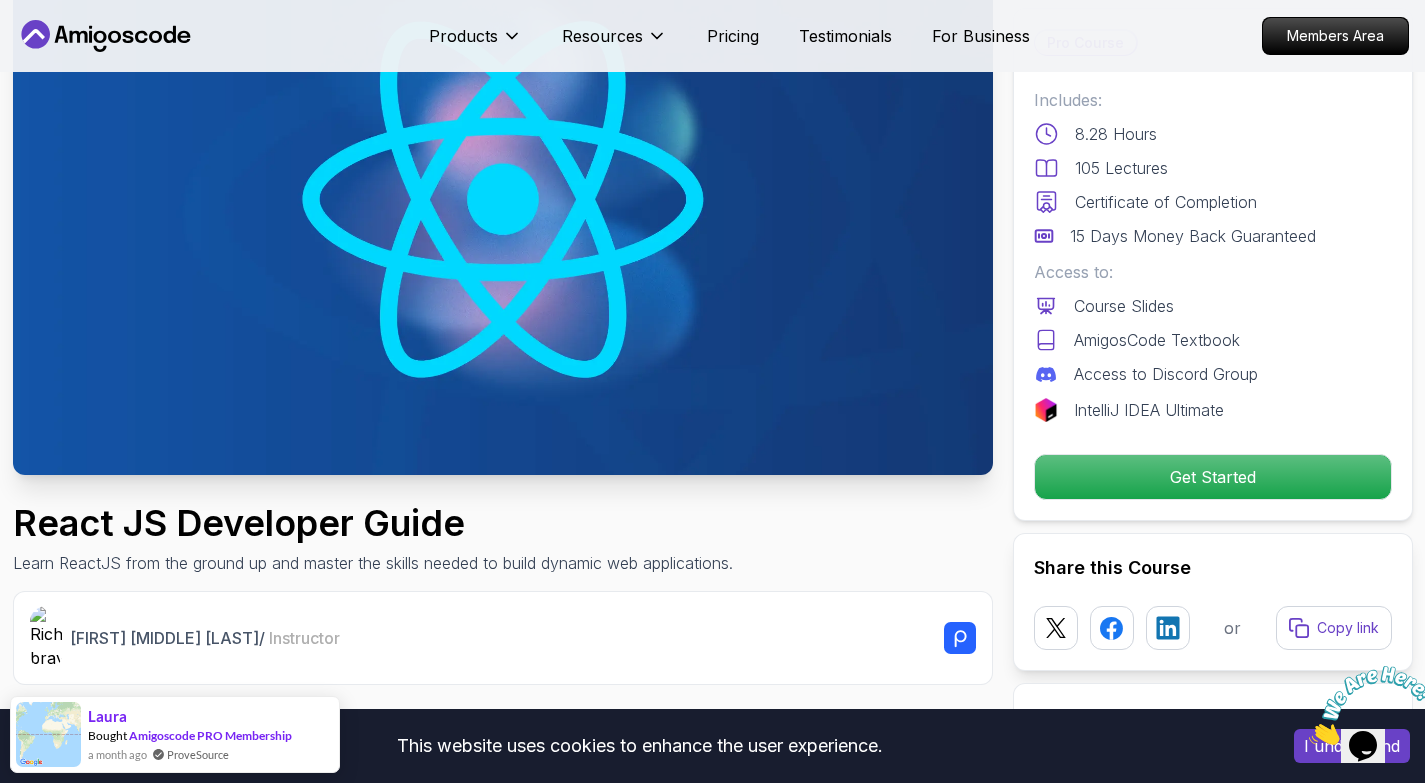 scroll, scrollTop: 0, scrollLeft: 0, axis: both 